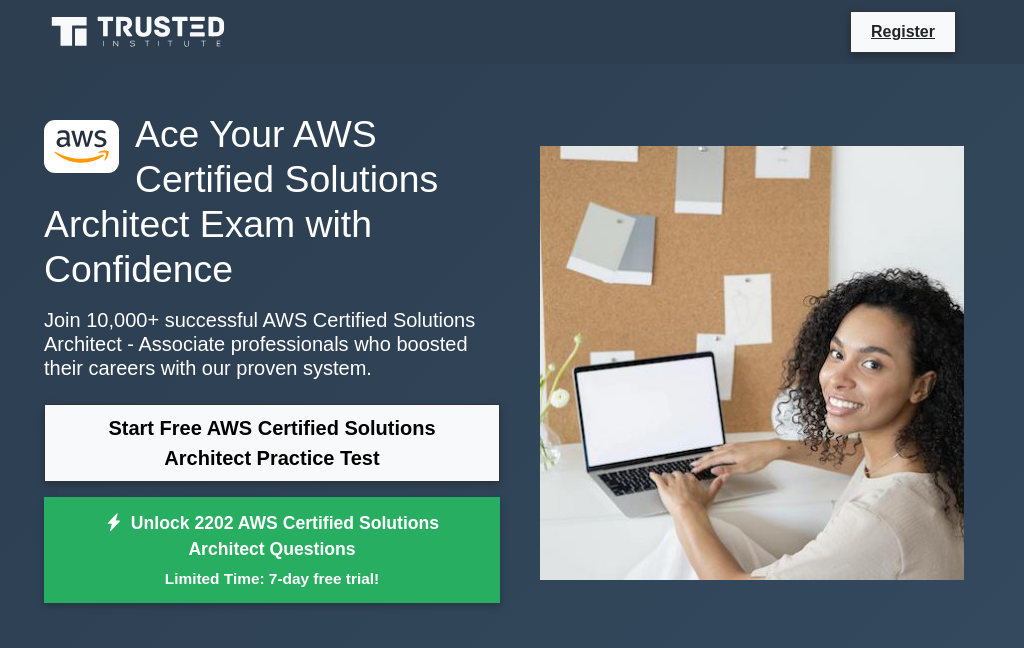 scroll, scrollTop: 239, scrollLeft: 0, axis: vertical 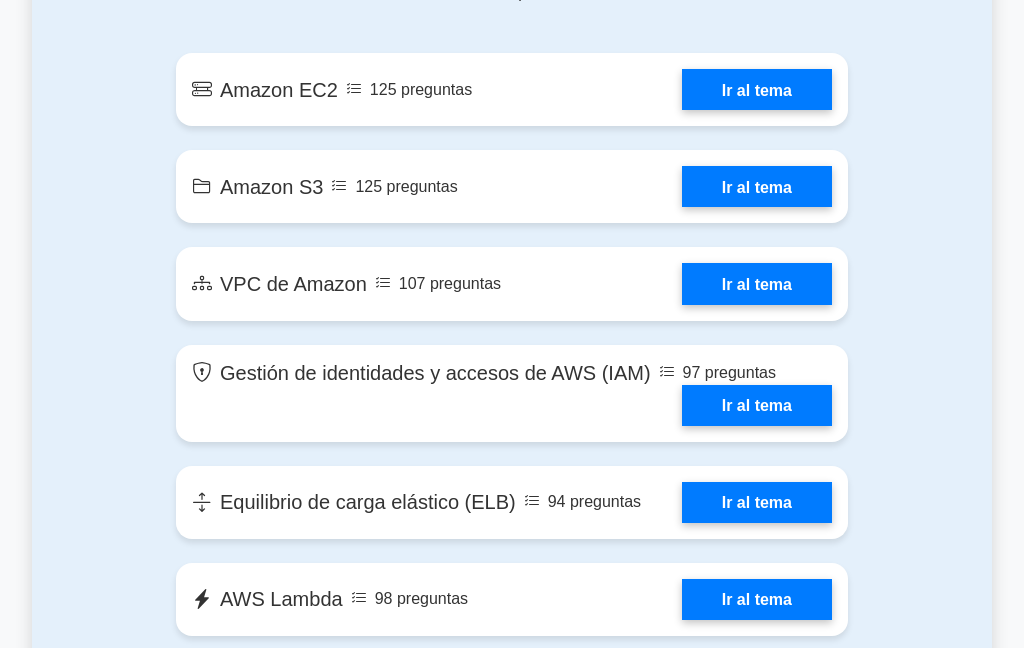 click on "Ir al tema" at bounding box center (757, 89) 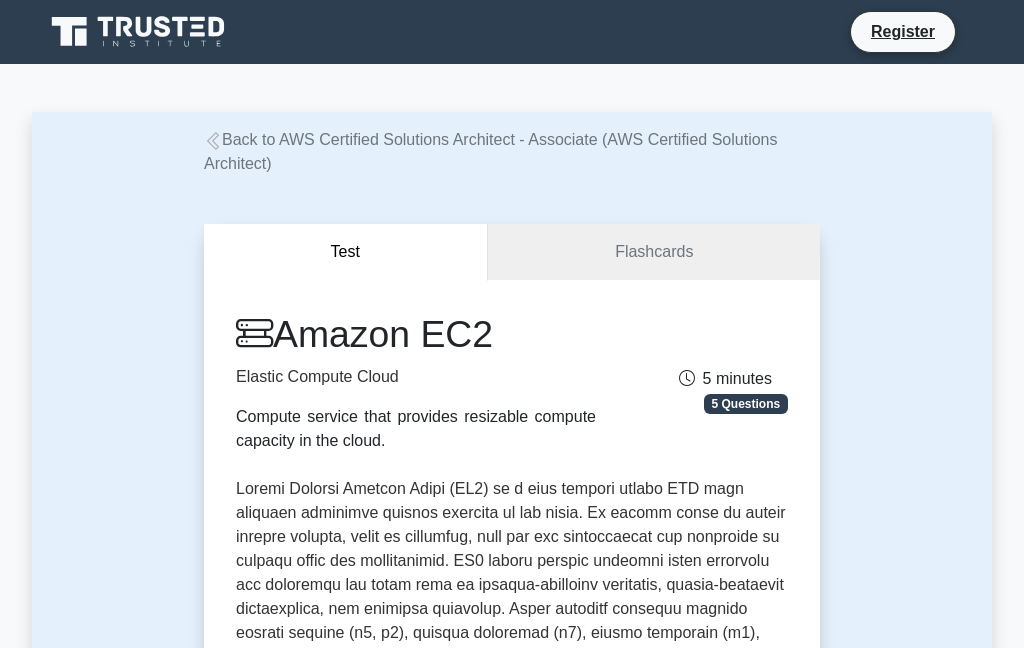 scroll, scrollTop: 0, scrollLeft: 0, axis: both 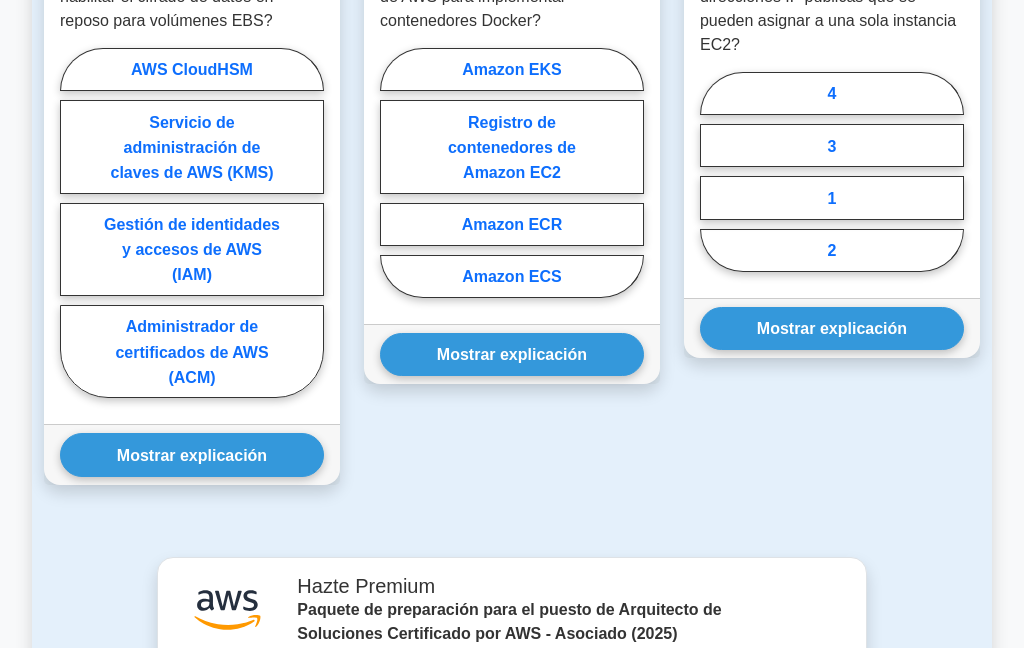 click on "Servicio de administración de claves de AWS (KMS)" at bounding box center [191, 146] 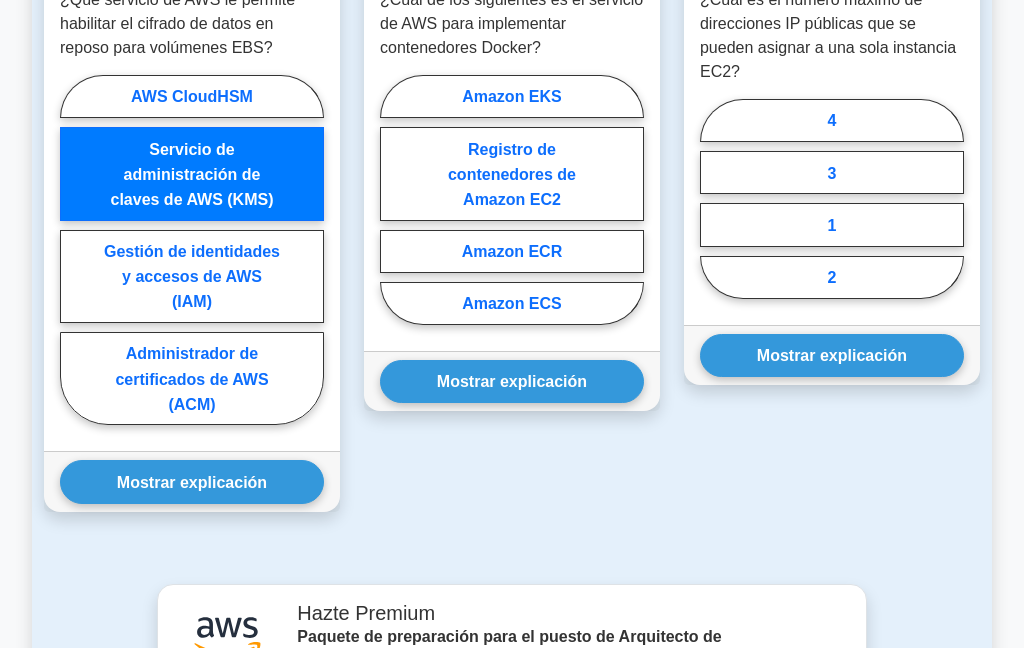 scroll, scrollTop: 1891, scrollLeft: 0, axis: vertical 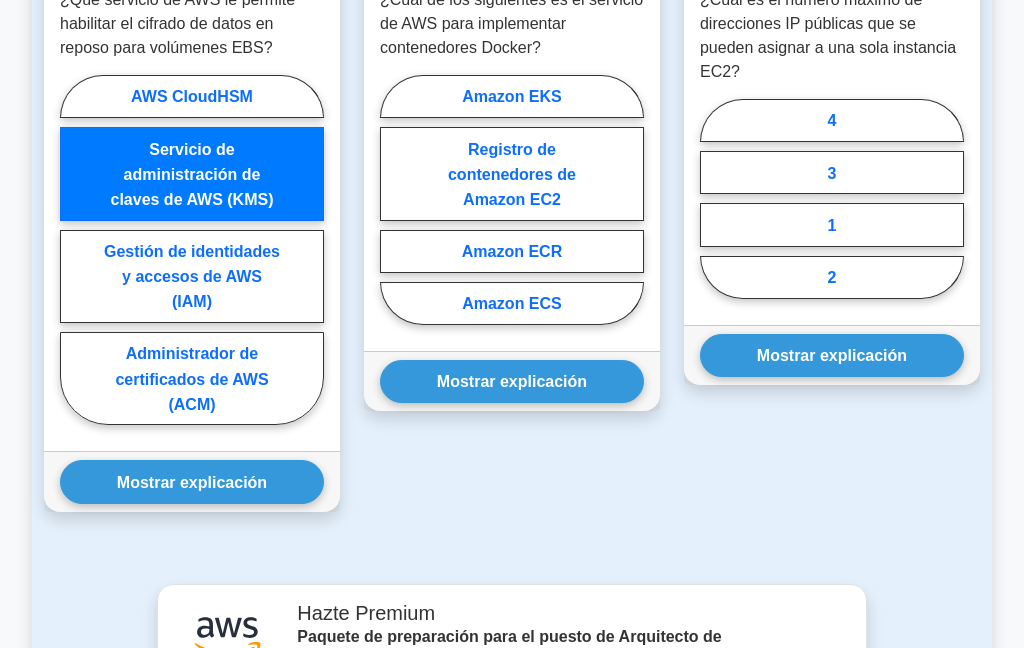 click on "Registro de contenedores de Amazon EC2" at bounding box center [512, 173] 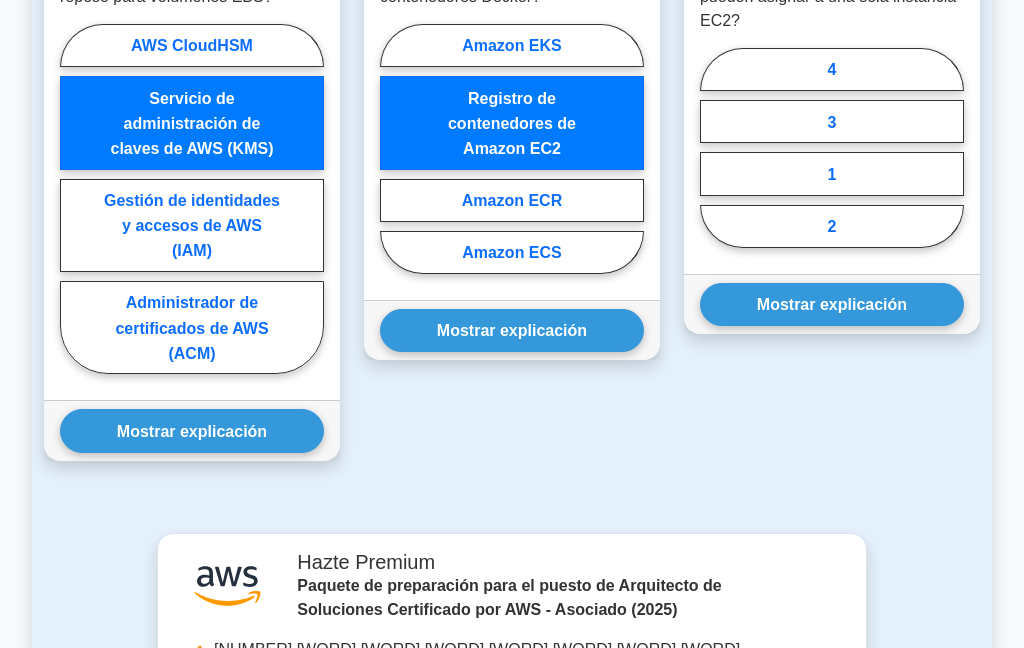 scroll, scrollTop: 1942, scrollLeft: 0, axis: vertical 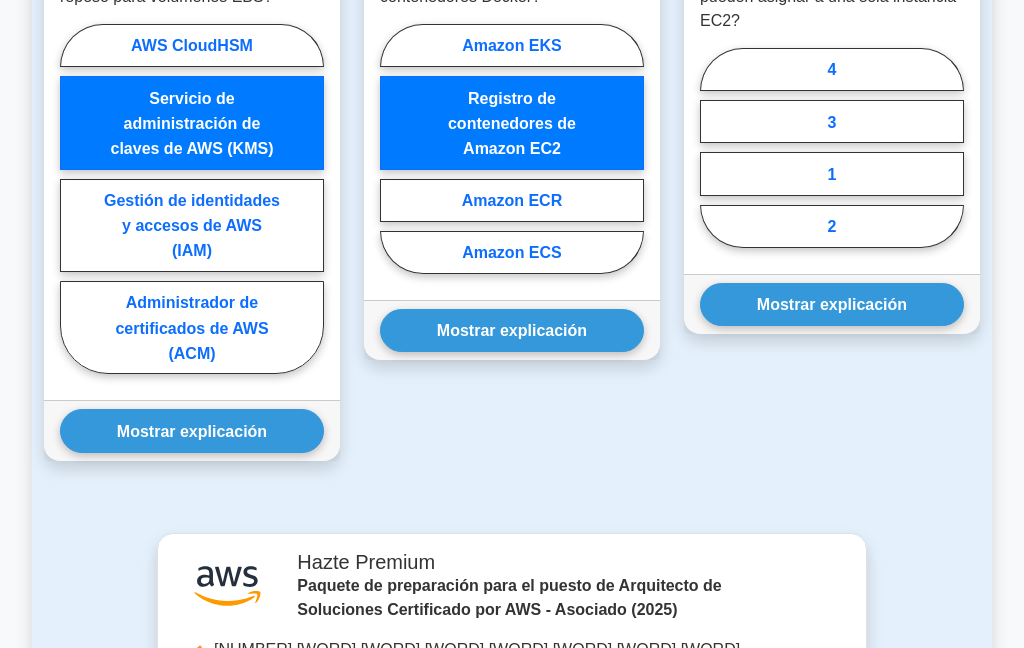 radio on "true" 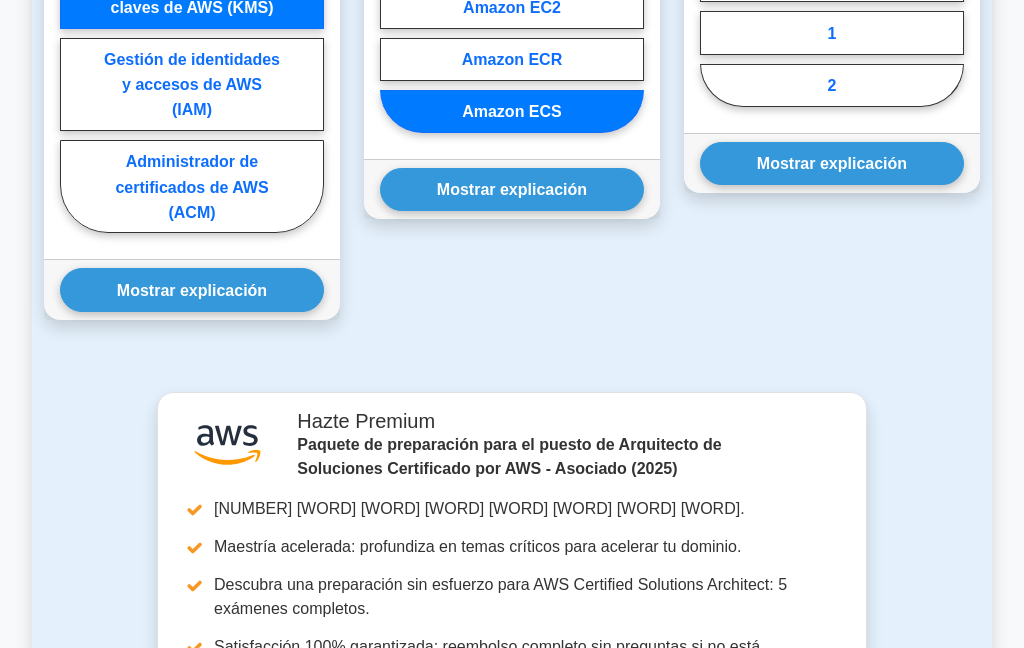 scroll, scrollTop: 2087, scrollLeft: 0, axis: vertical 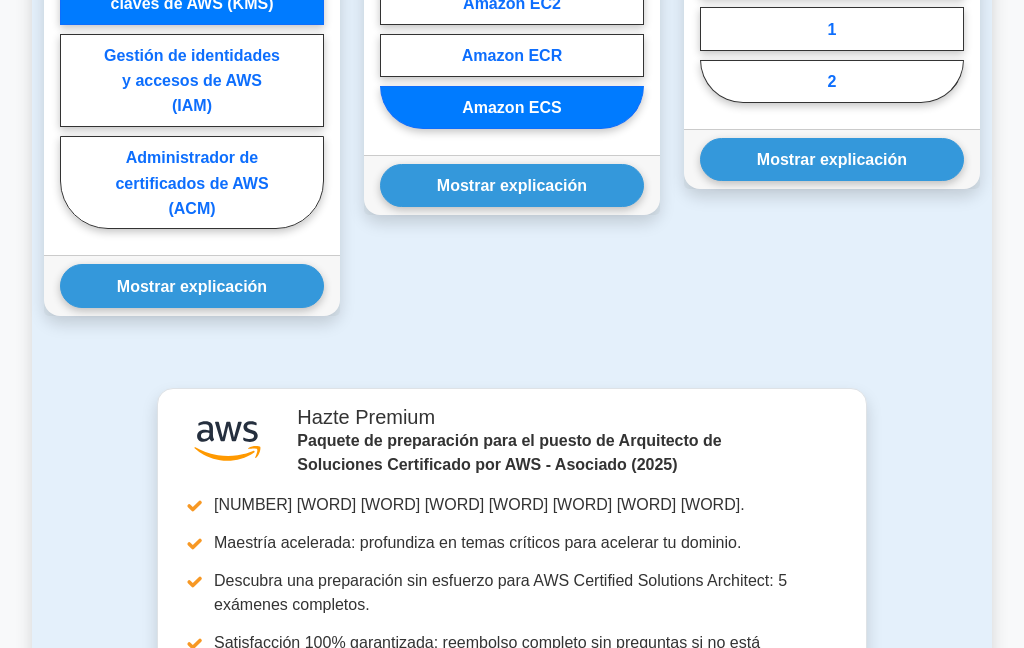 click on "4" at bounding box center [832, -76] 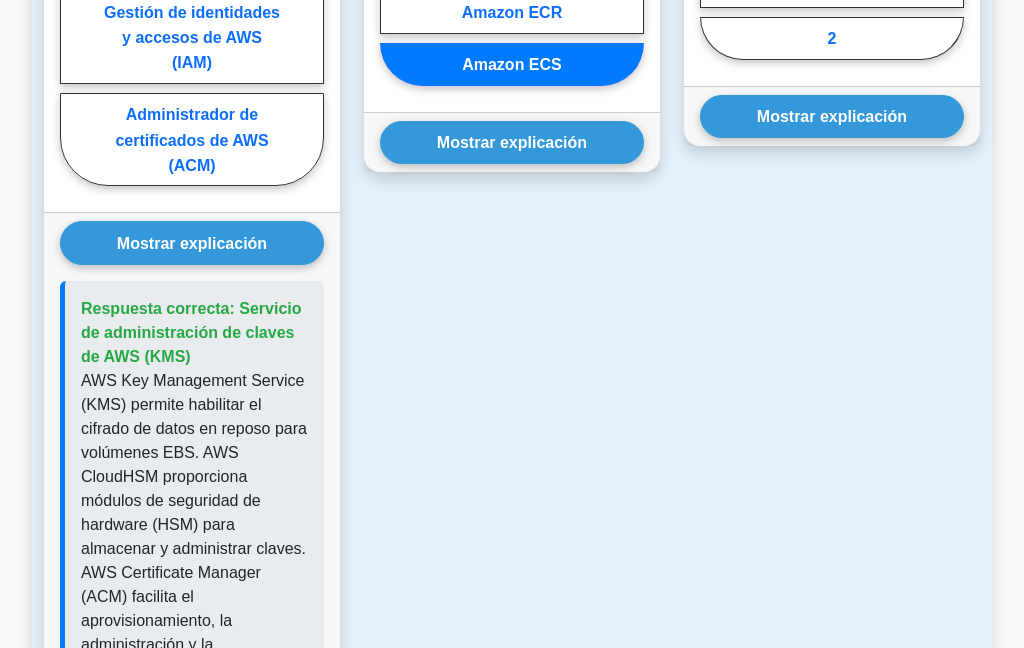 scroll, scrollTop: 2130, scrollLeft: 0, axis: vertical 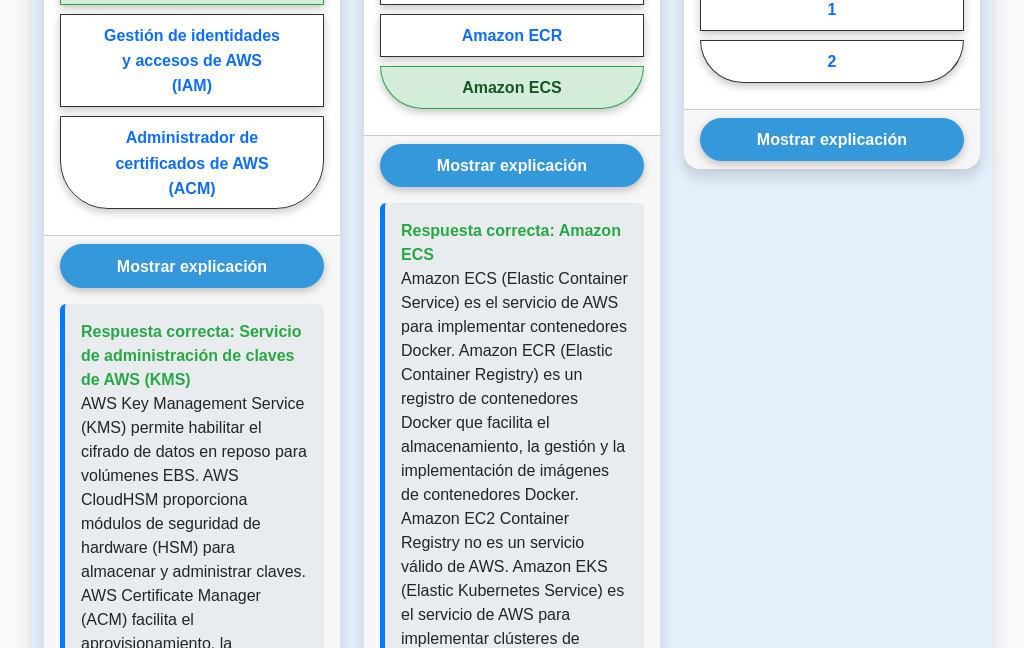click on "Mostrar explicación" at bounding box center (832, 139) 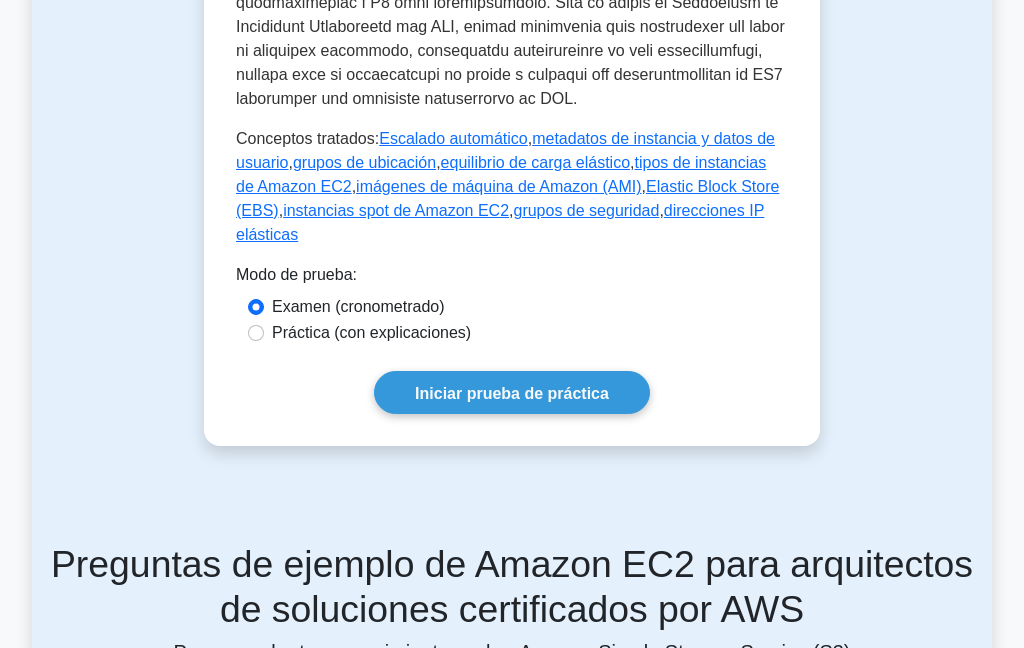 scroll, scrollTop: 1133, scrollLeft: 0, axis: vertical 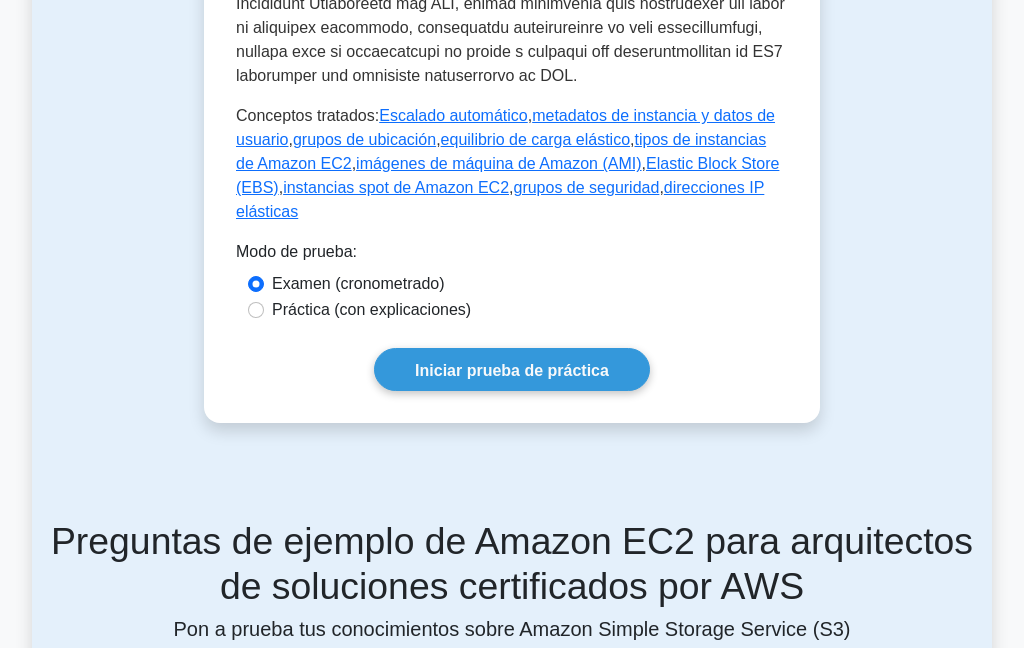 click on "Iniciar prueba de práctica" at bounding box center [512, 369] 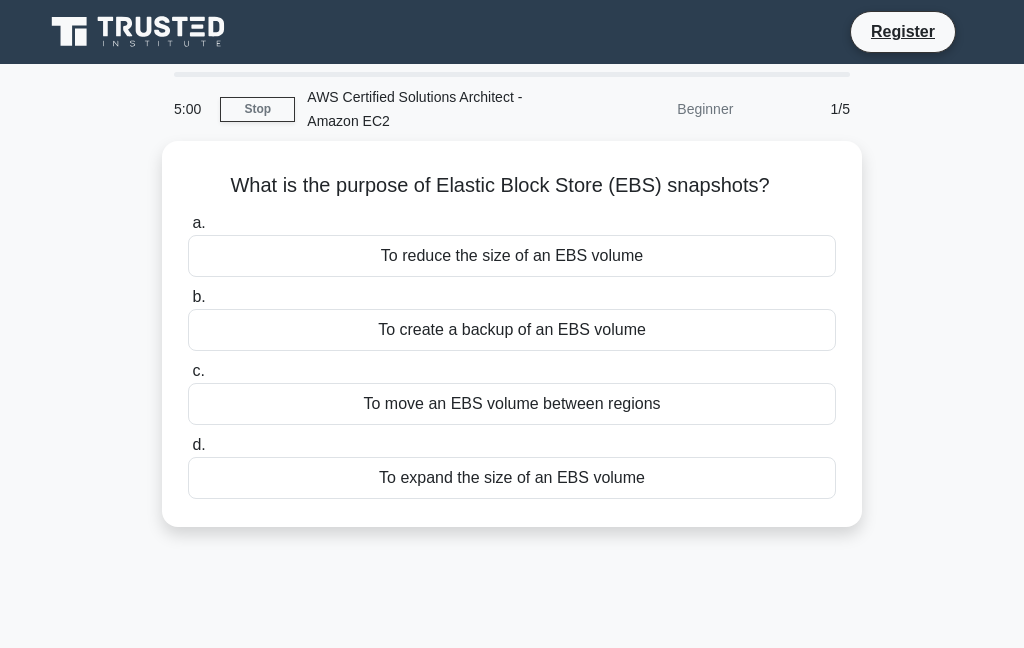 scroll, scrollTop: 0, scrollLeft: 0, axis: both 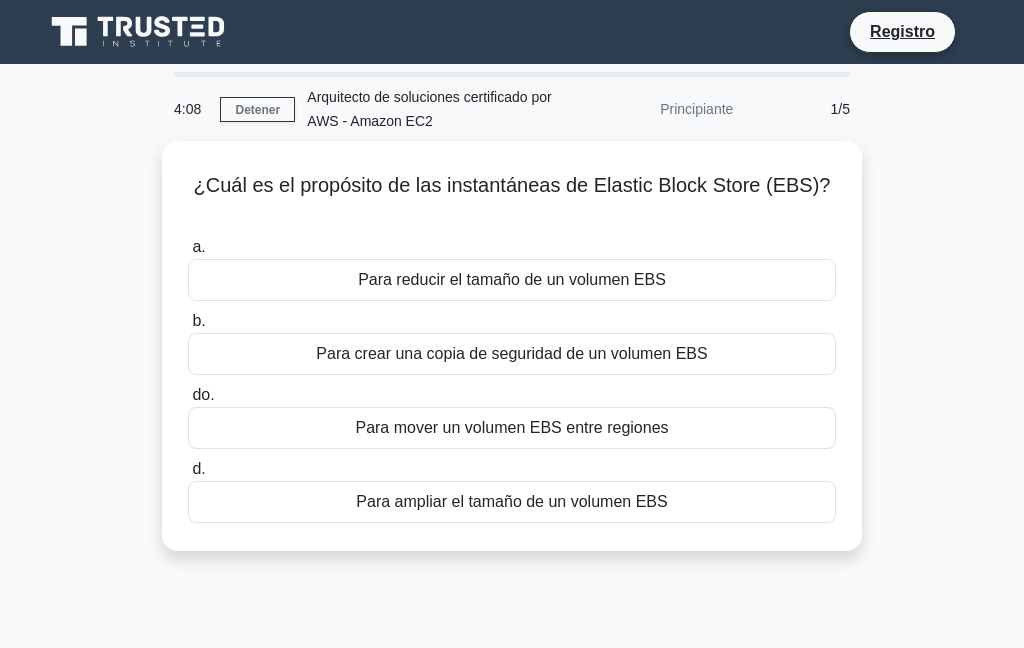 click on "Para crear una copia de seguridad de un volumen EBS" at bounding box center (512, 354) 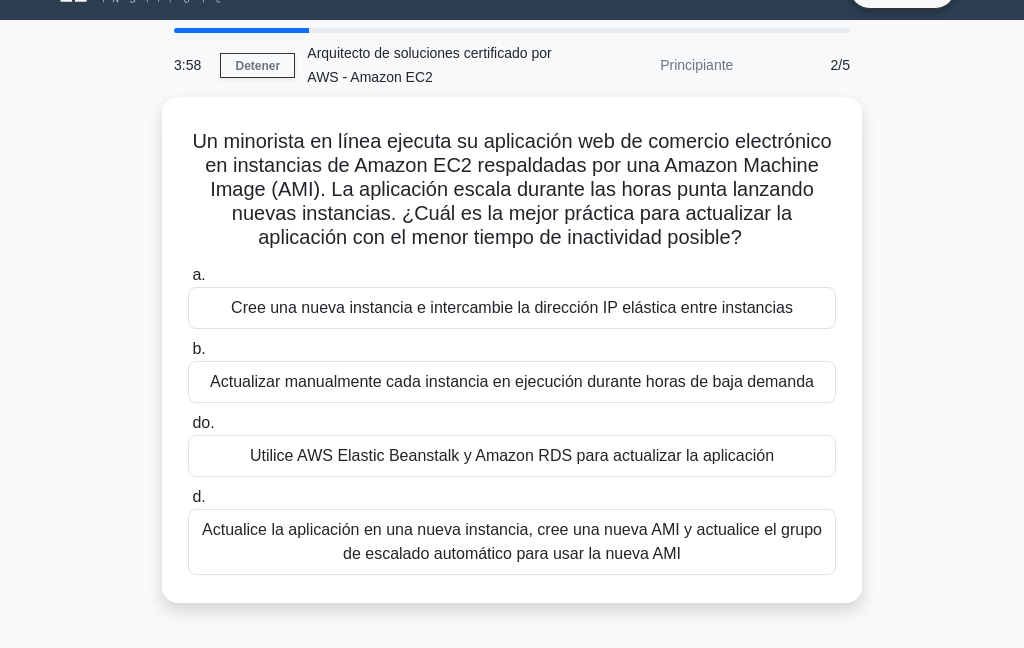 scroll, scrollTop: 45, scrollLeft: 0, axis: vertical 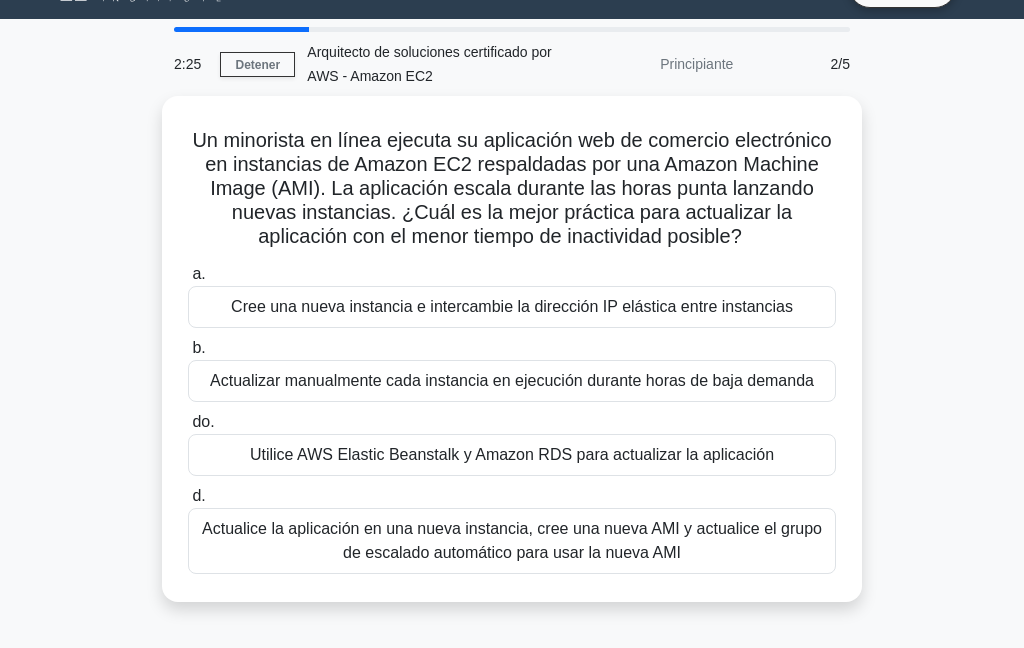 click on "Actualice la aplicación en una nueva instancia, cree una nueva AMI y actualice el grupo de escalado automático para usar la nueva AMI" at bounding box center (512, 540) 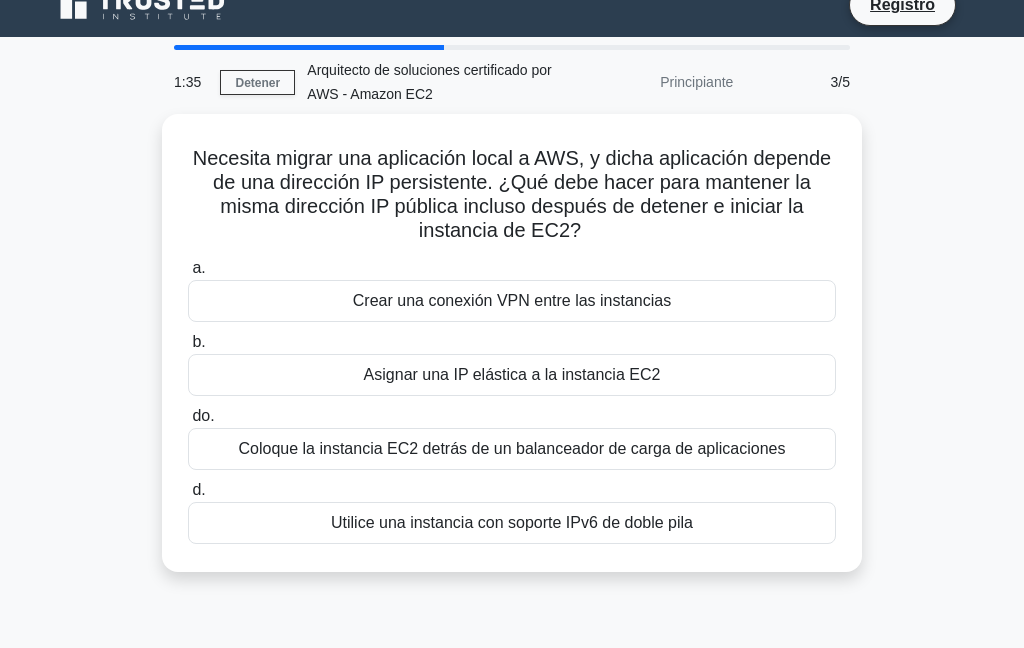 click on "Asignar una IP elástica a la instancia EC2" at bounding box center (512, 375) 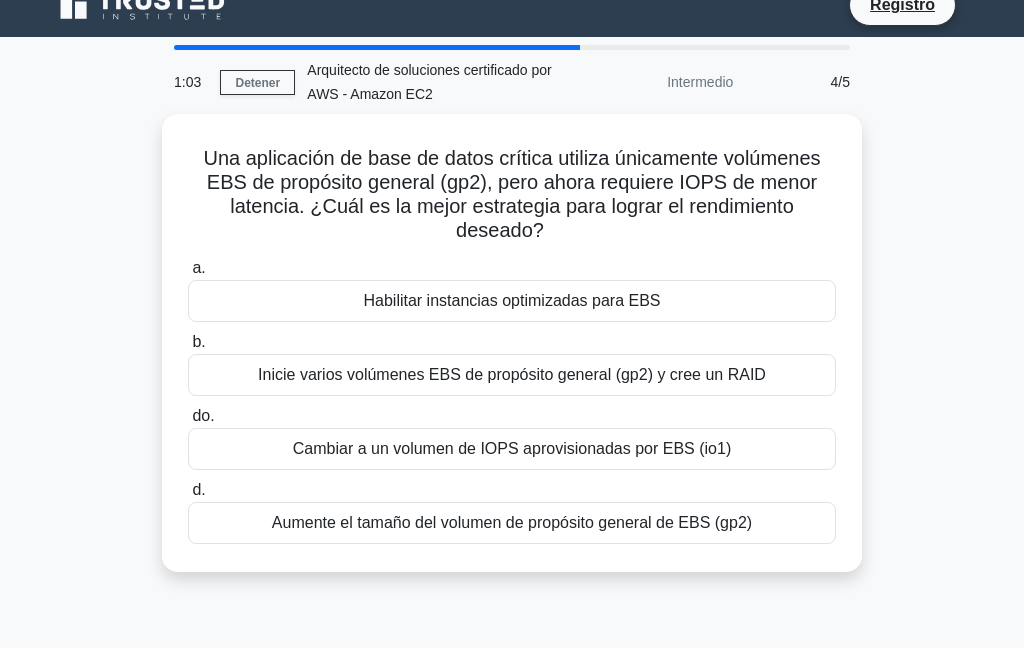 click on "Aumente el tamaño del volumen de propósito general de EBS (gp2)" at bounding box center (512, 522) 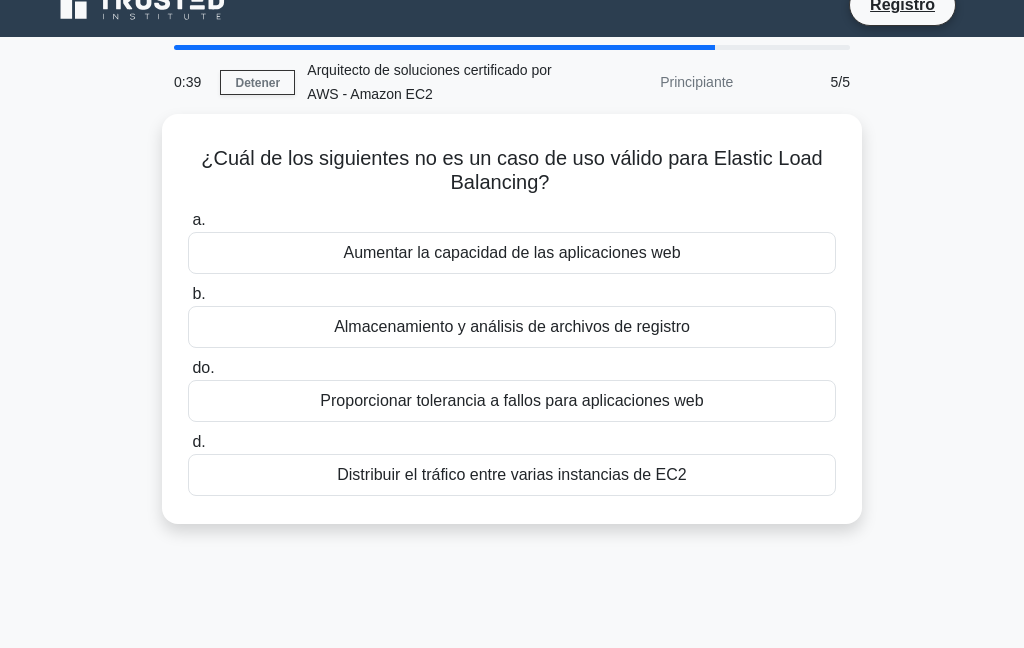 click on "Aumentar la capacidad de las aplicaciones web" at bounding box center (511, 253) 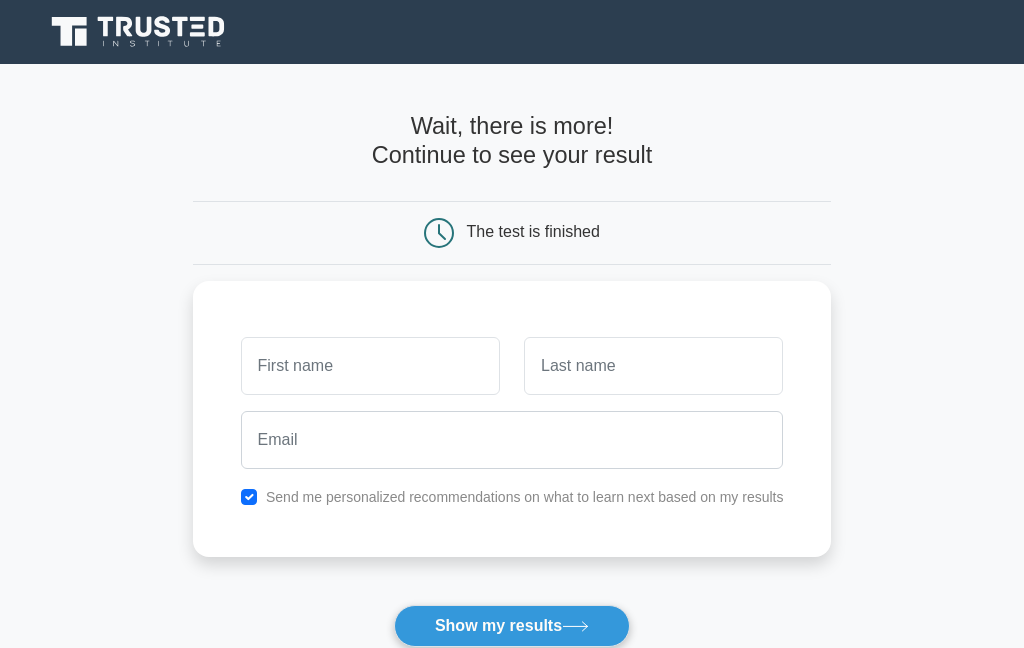 scroll, scrollTop: 0, scrollLeft: 0, axis: both 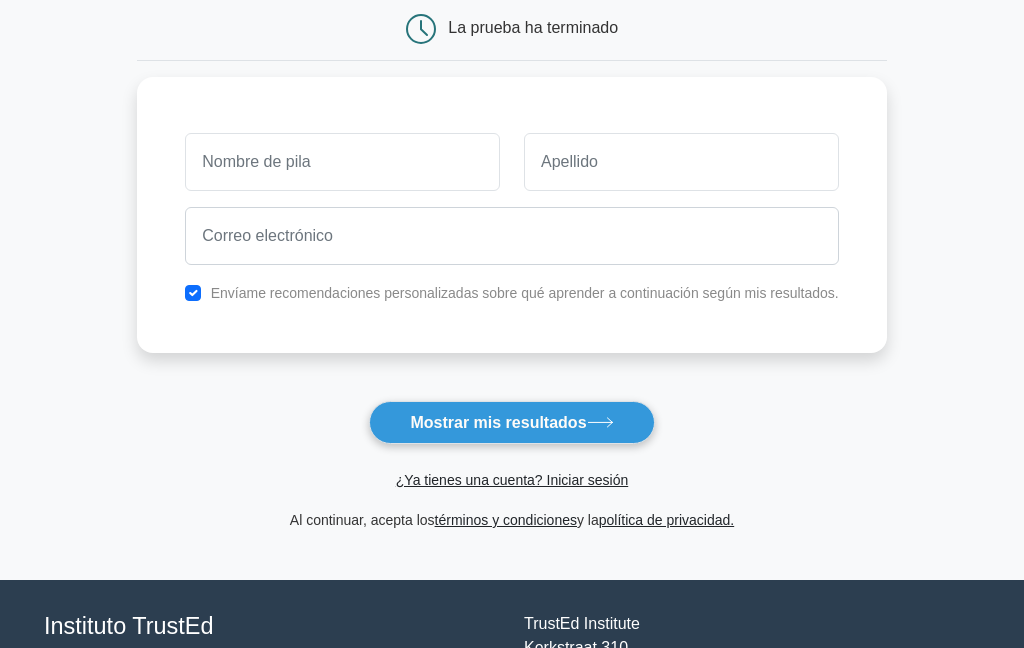 click on "Mostrar mis resultados" at bounding box center (498, 422) 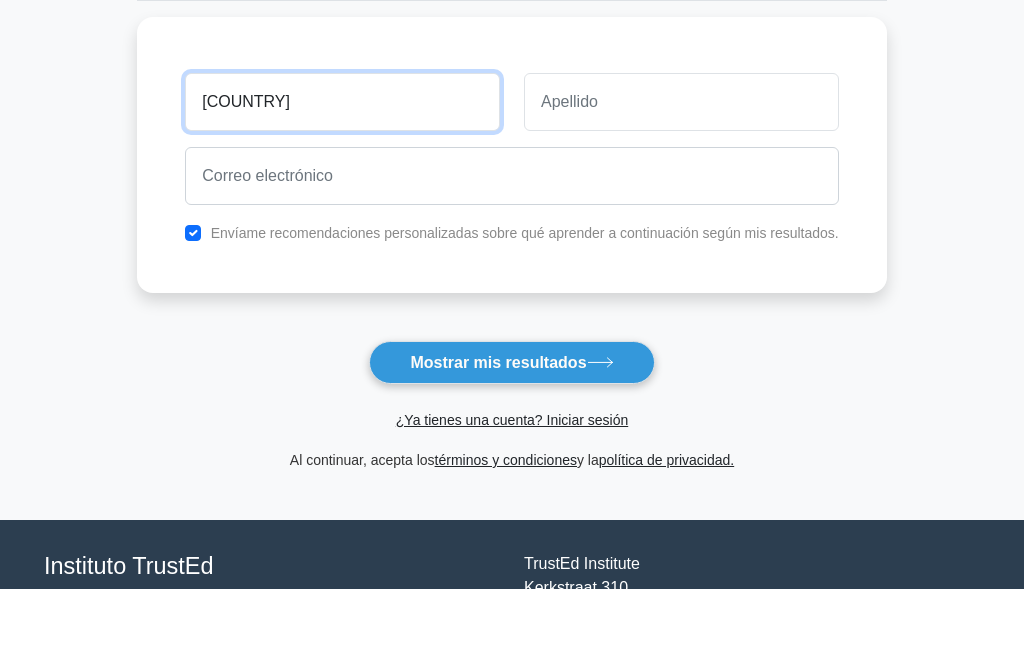 type on "[COUNTRY]" 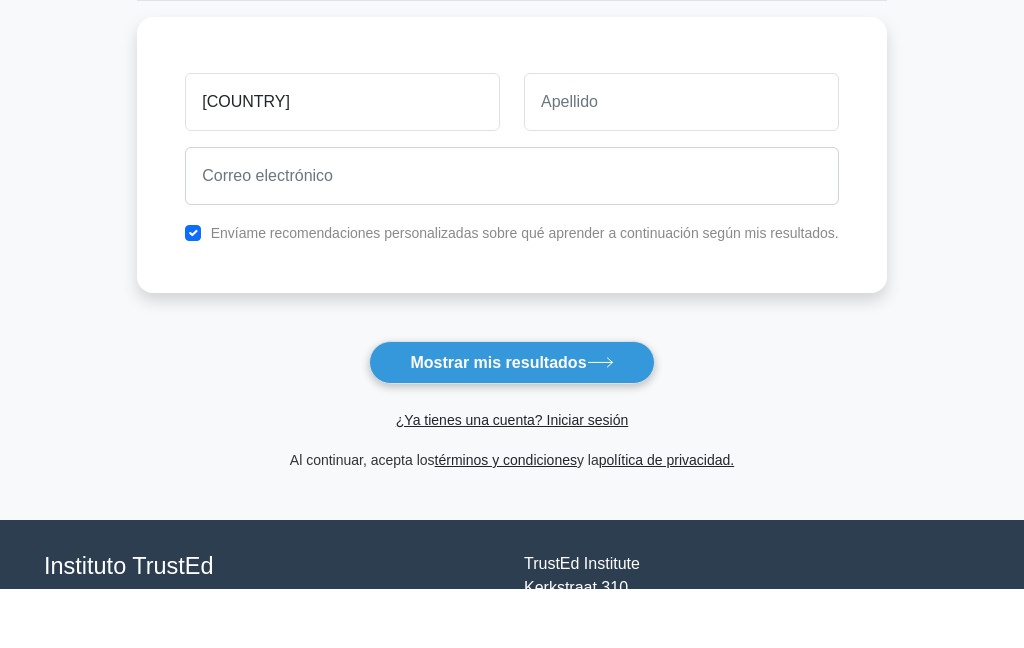 click at bounding box center [681, 162] 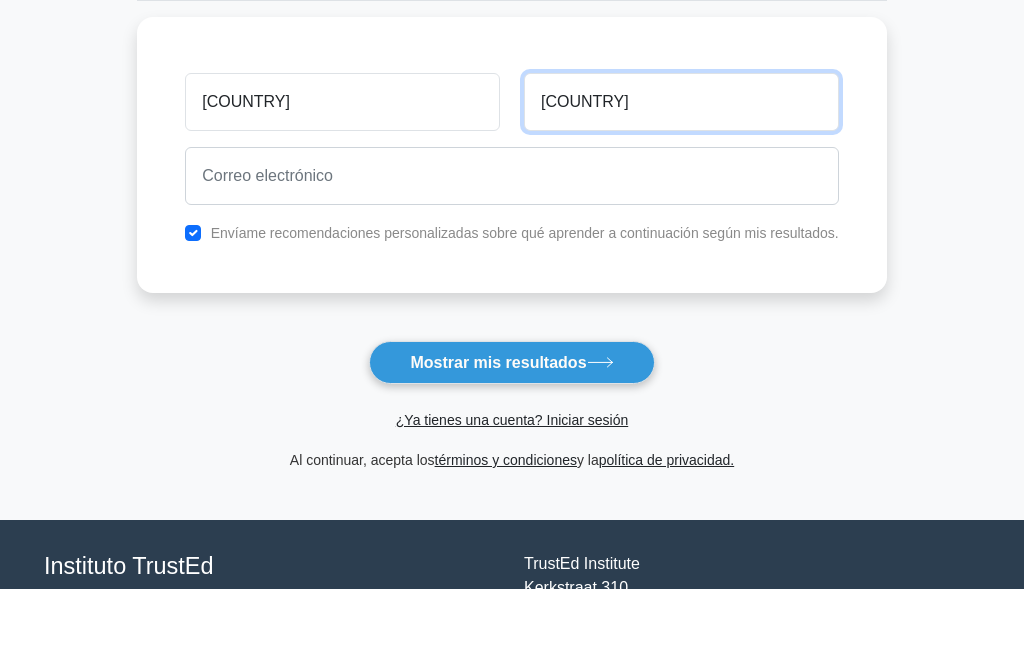 type on "[COUNTRY]" 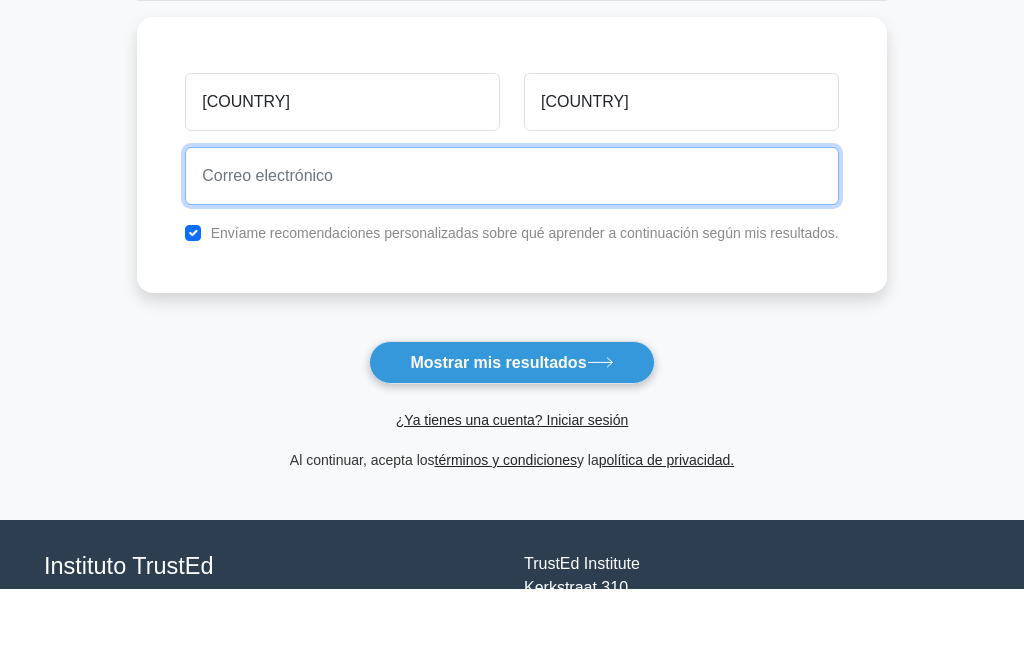 click at bounding box center (512, 236) 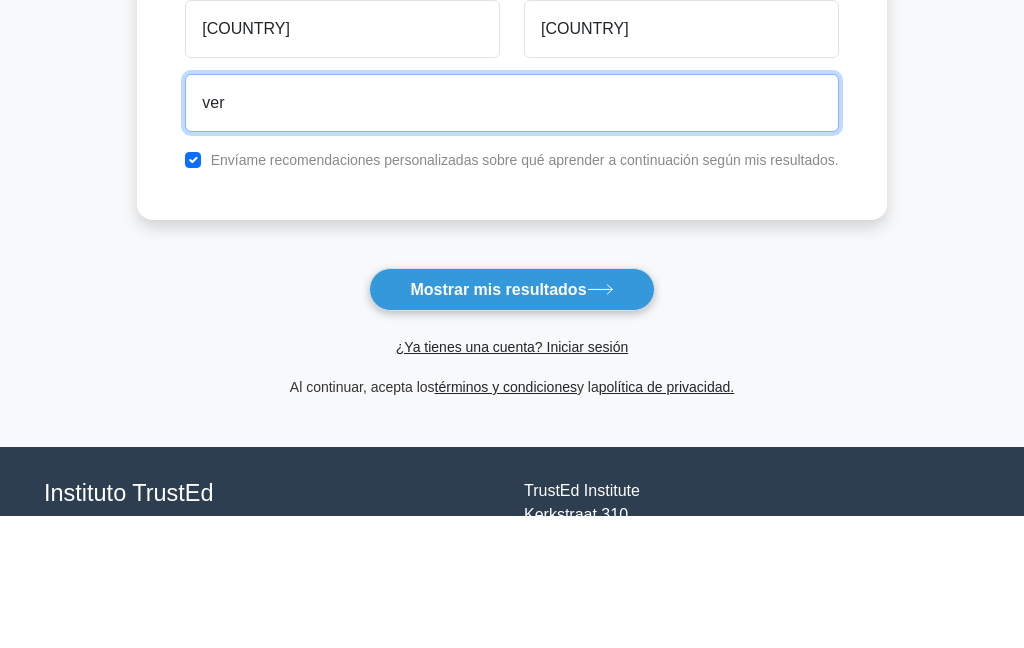 type on "[EMAIL]" 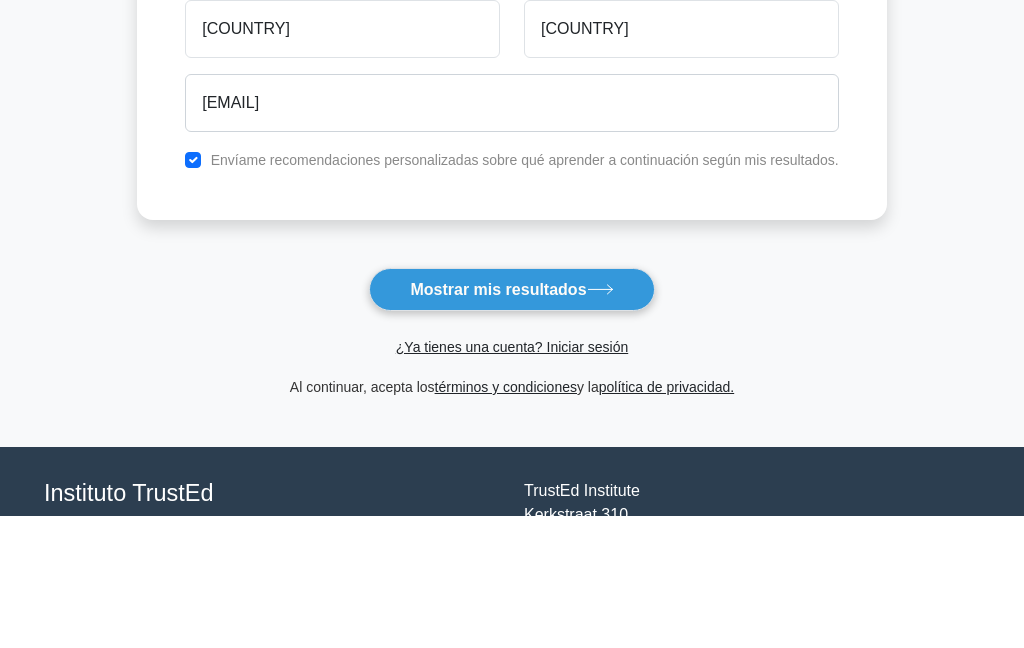 scroll, scrollTop: 337, scrollLeft: 0, axis: vertical 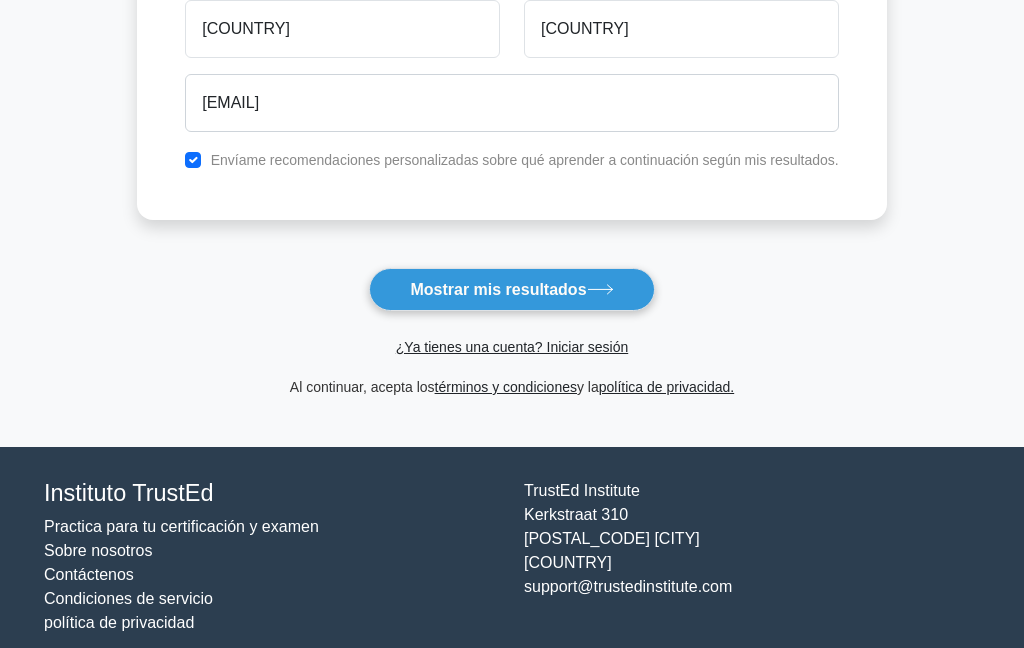 click on "Mostrar mis resultados" at bounding box center [498, 289] 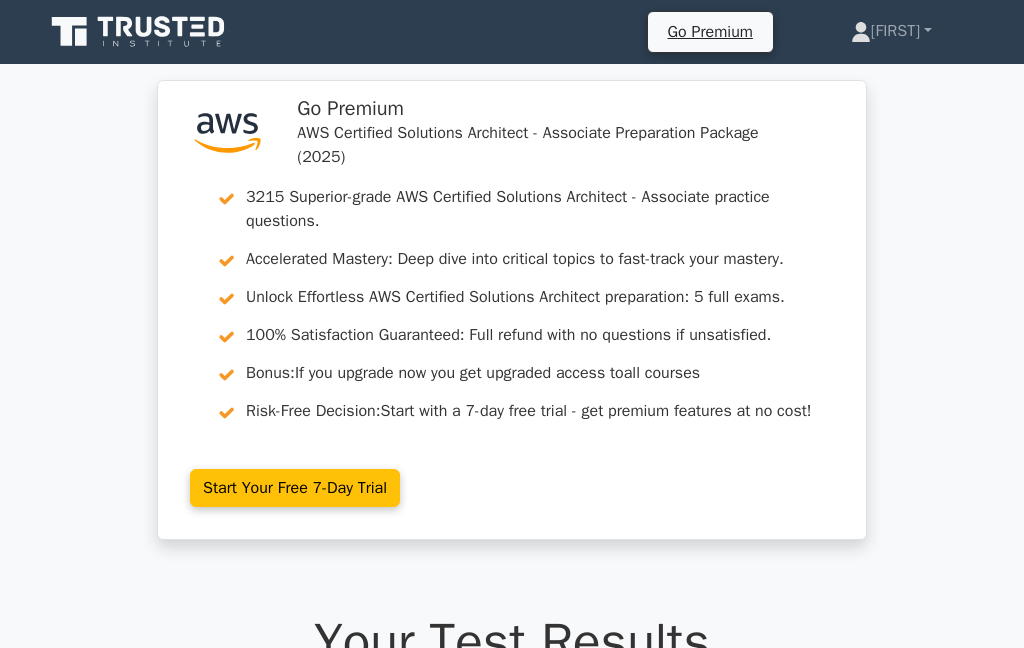scroll, scrollTop: 0, scrollLeft: 0, axis: both 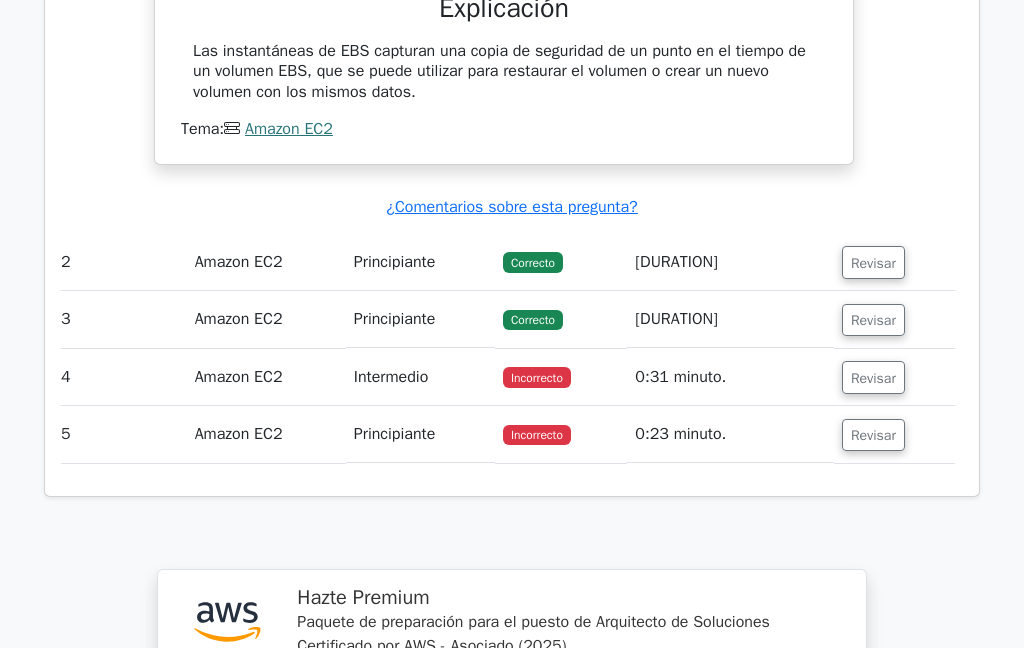 click on "Incorrecto" at bounding box center (537, 378) 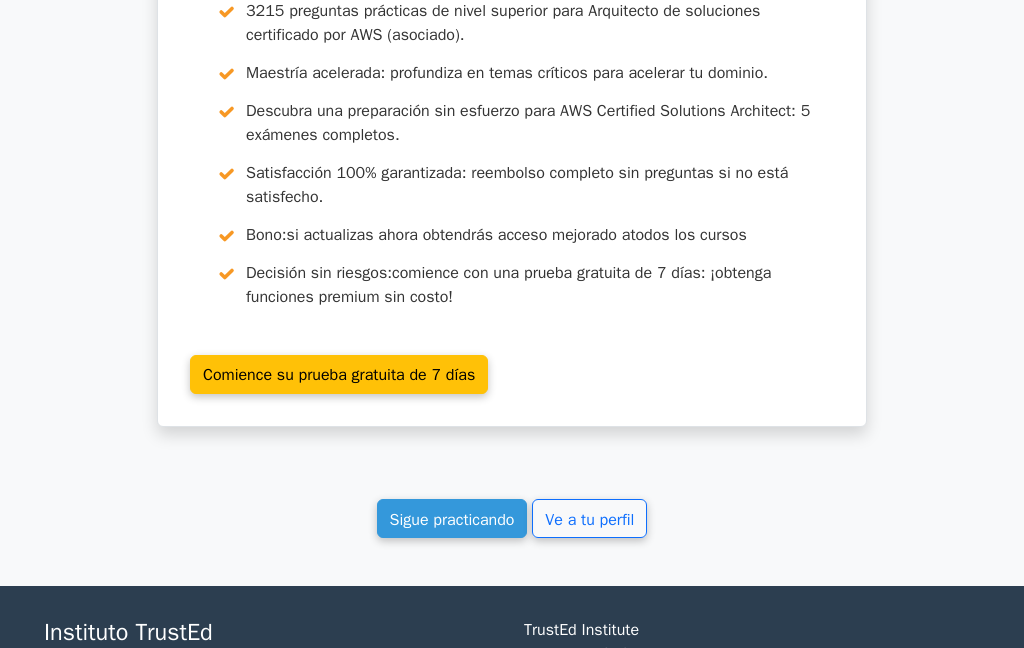 scroll, scrollTop: 2699, scrollLeft: 0, axis: vertical 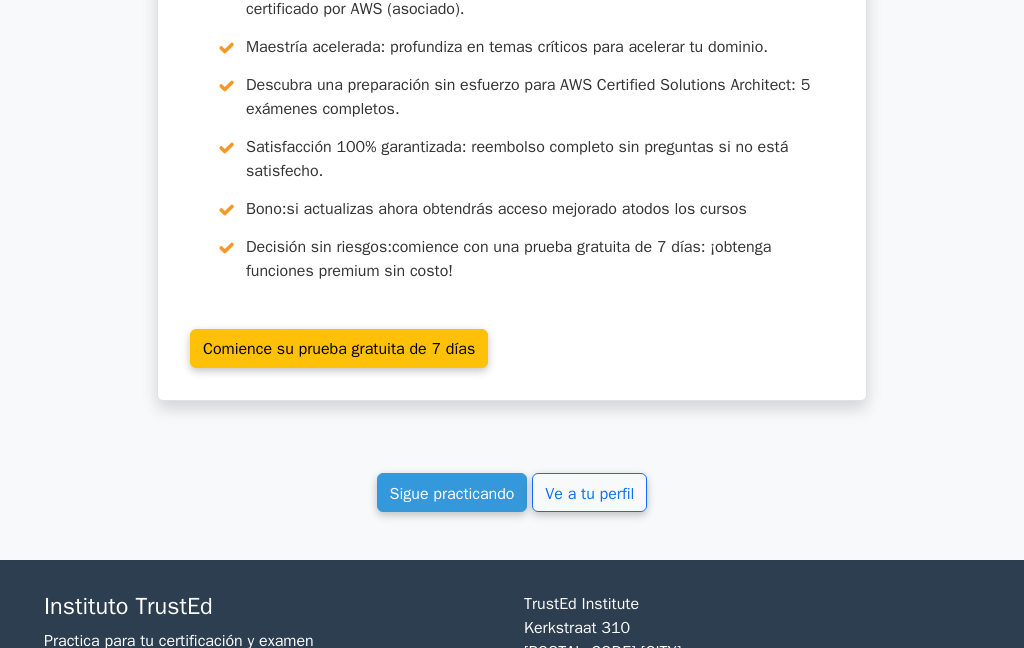 click on "Sigue practicando" at bounding box center (452, 494) 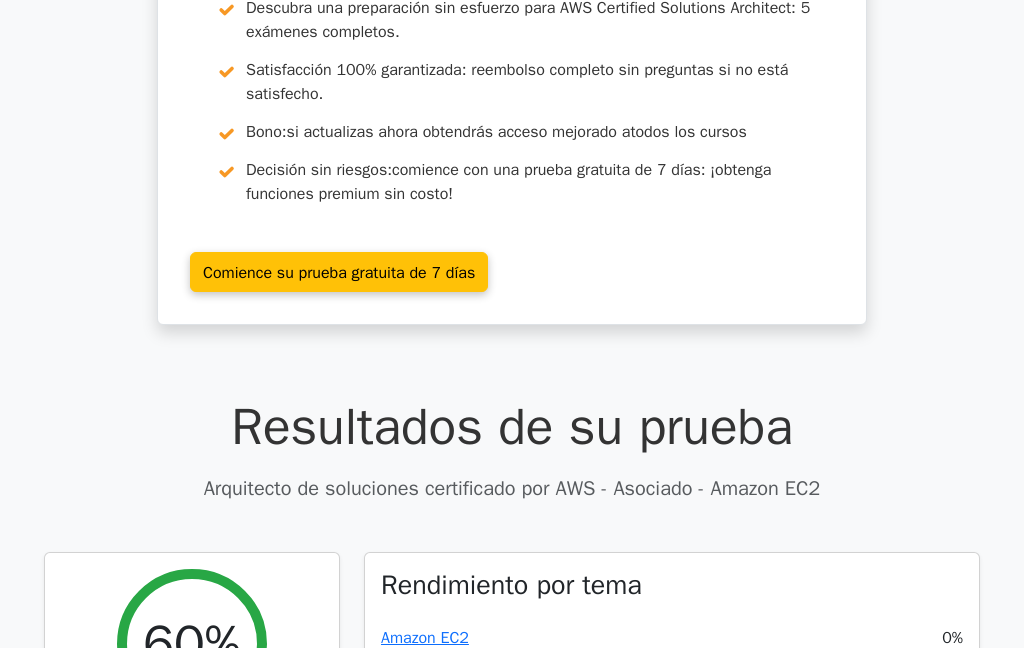 scroll, scrollTop: 0, scrollLeft: 0, axis: both 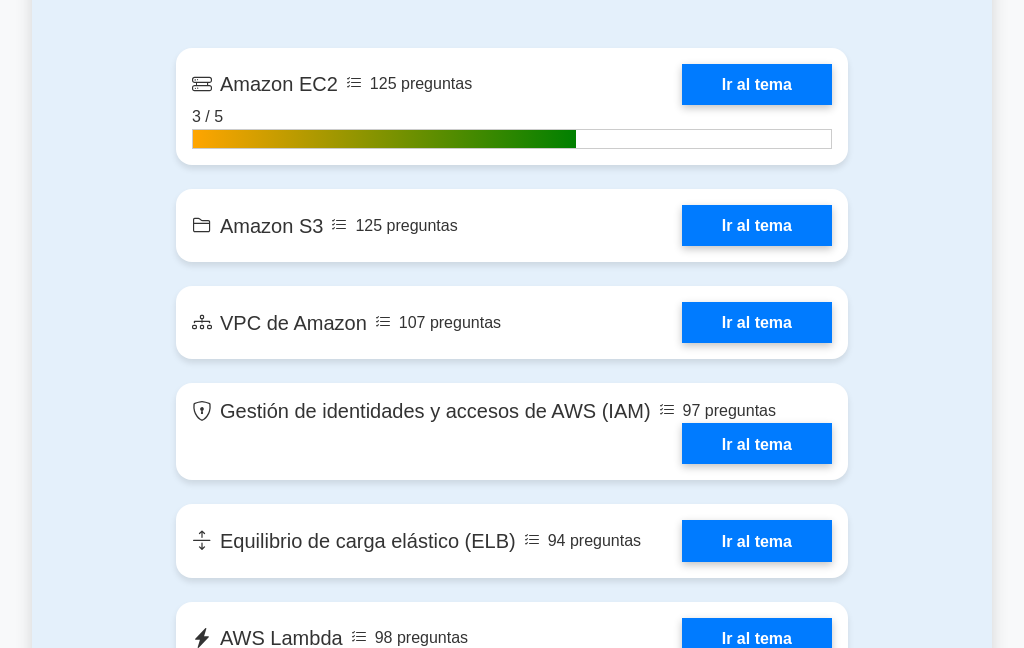 click on "Ir al tema" at bounding box center (757, 225) 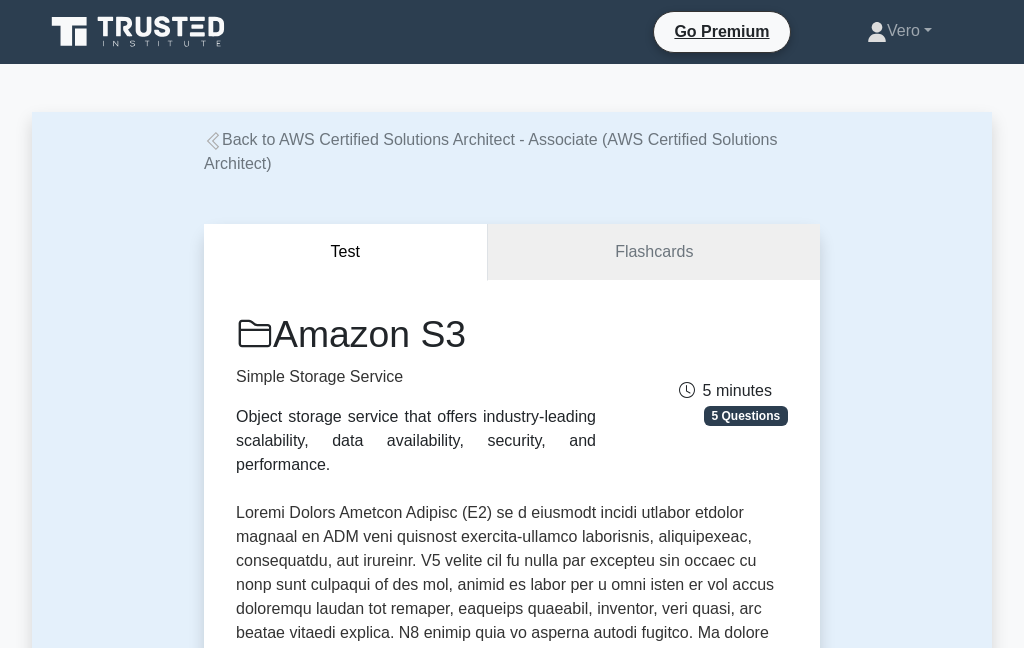 scroll, scrollTop: 0, scrollLeft: 0, axis: both 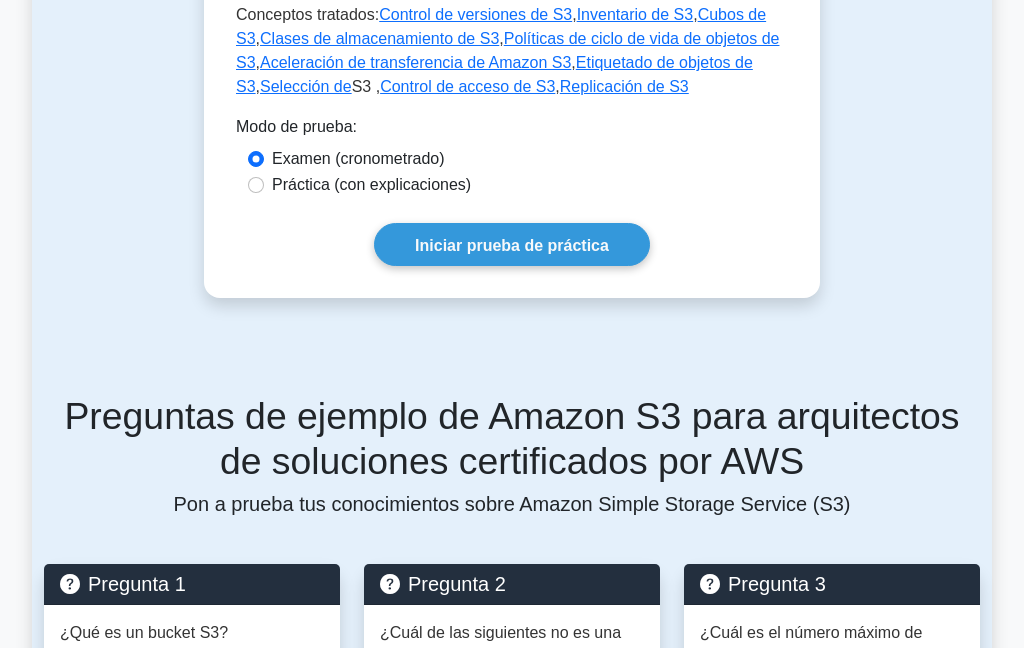 click on "Iniciar prueba de práctica" at bounding box center [512, 244] 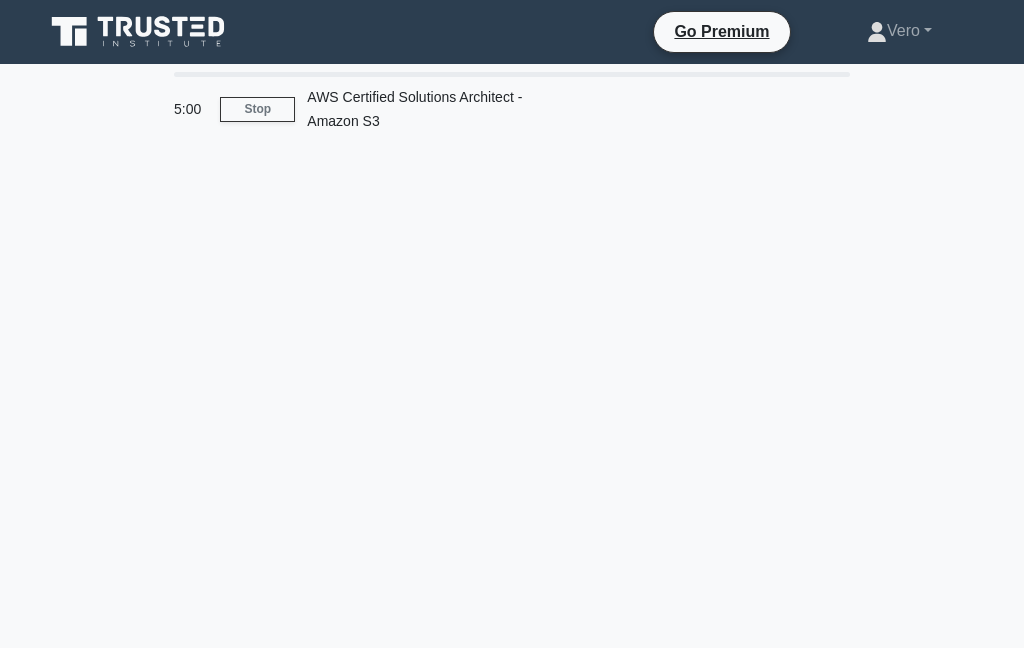 scroll, scrollTop: 0, scrollLeft: 0, axis: both 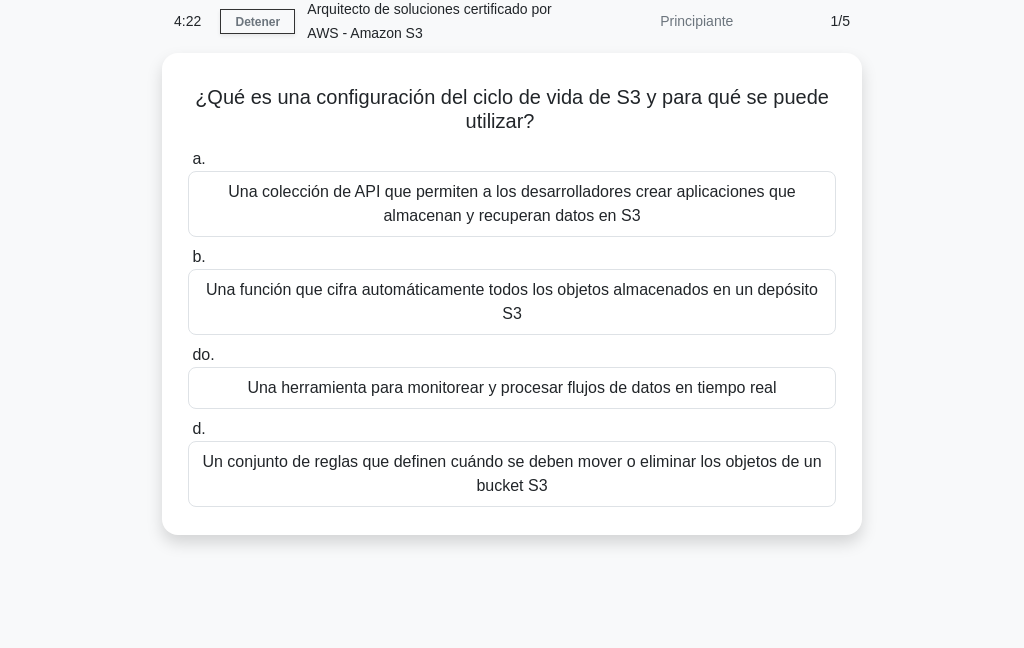 click on "d.
Un conjunto de reglas que definen cuándo se deben mover o eliminar los objetos de un bucket S3" at bounding box center [512, 462] 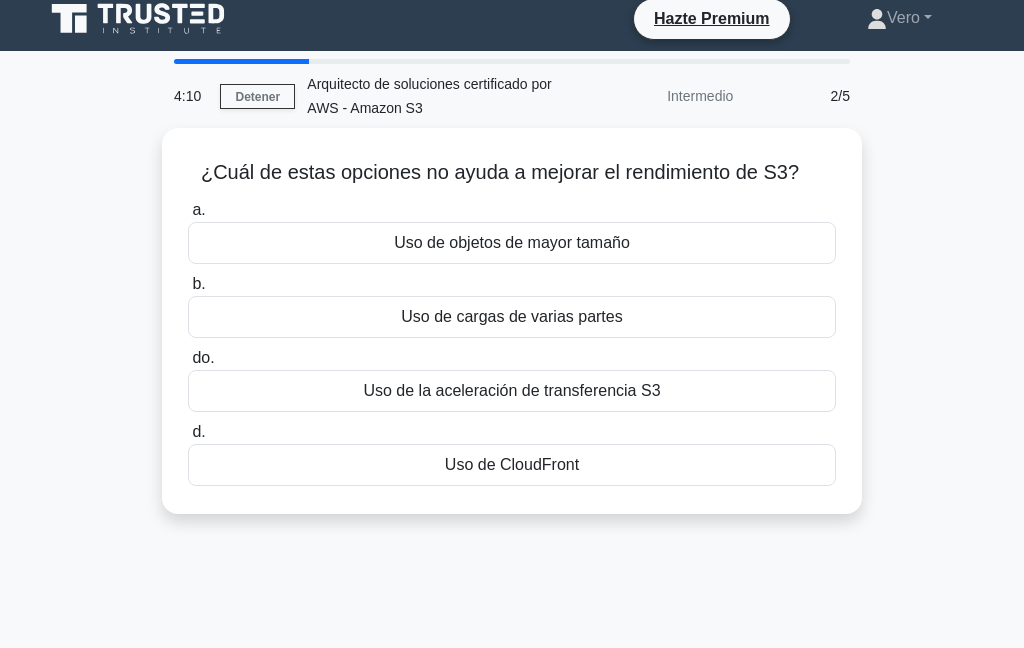 scroll, scrollTop: 0, scrollLeft: 0, axis: both 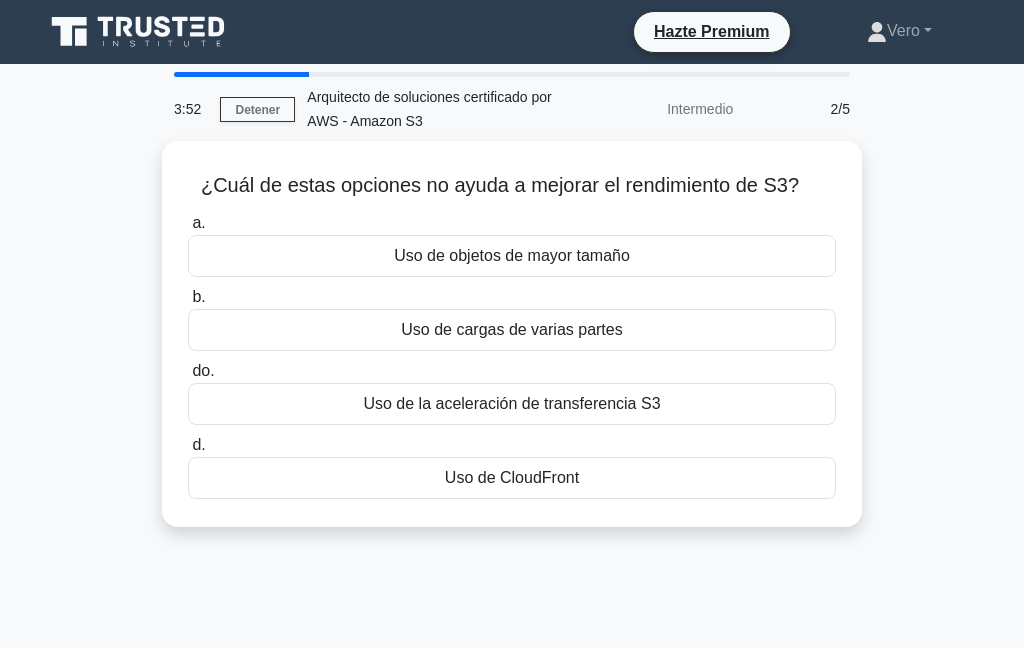 click on "Uso de CloudFront" at bounding box center [512, 478] 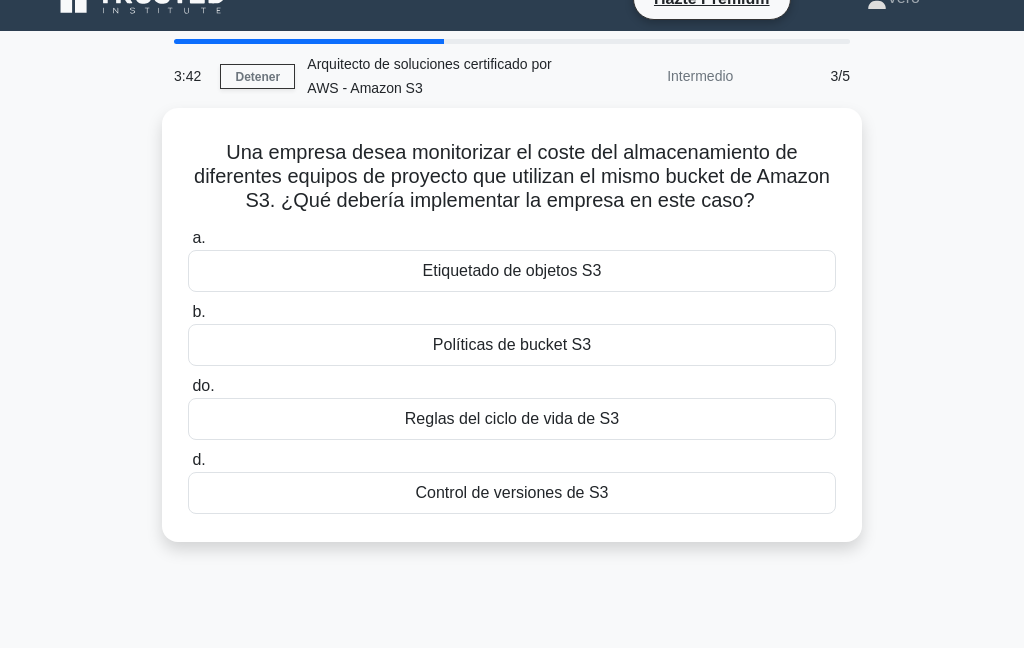 scroll, scrollTop: 34, scrollLeft: 0, axis: vertical 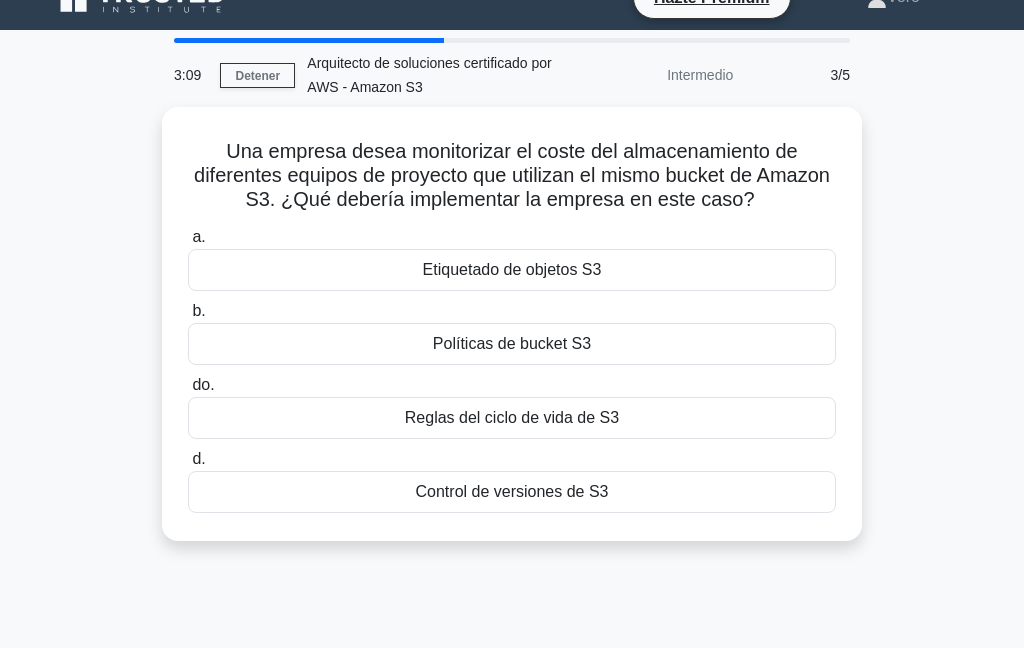 click on "Etiquetado de objetos S3" at bounding box center (512, 269) 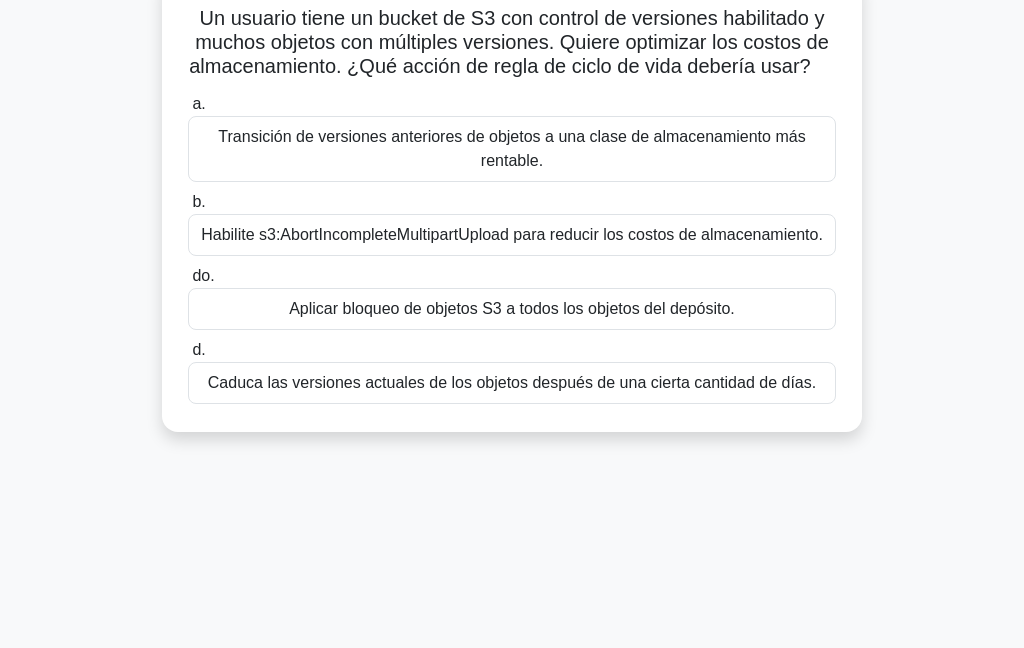 scroll, scrollTop: 170, scrollLeft: 0, axis: vertical 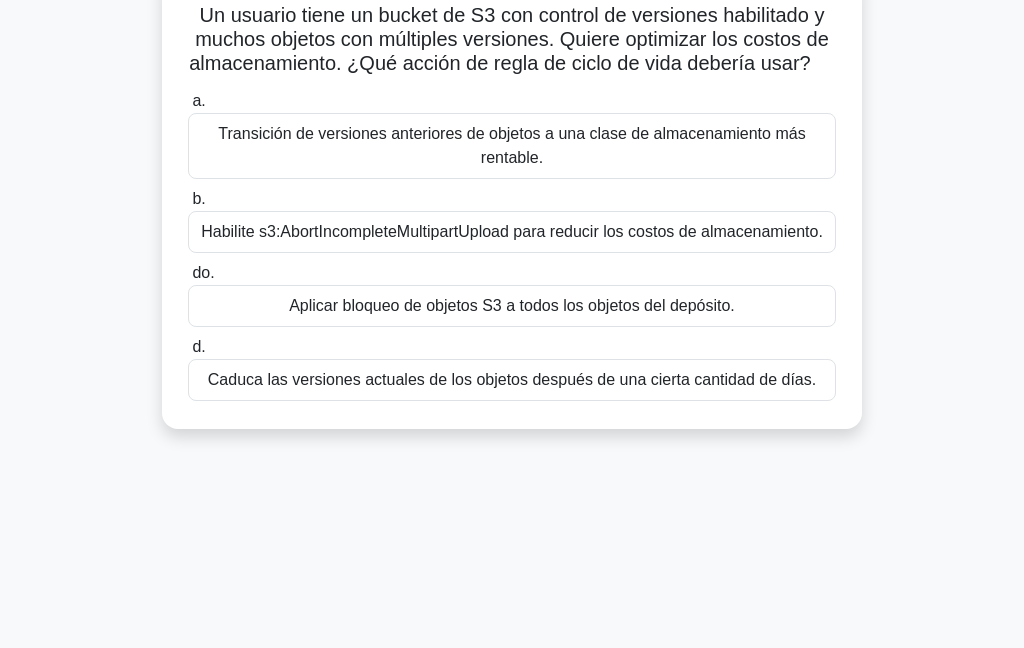 click on "Caduca las versiones actuales de los objetos después de una cierta cantidad de días." at bounding box center [512, 379] 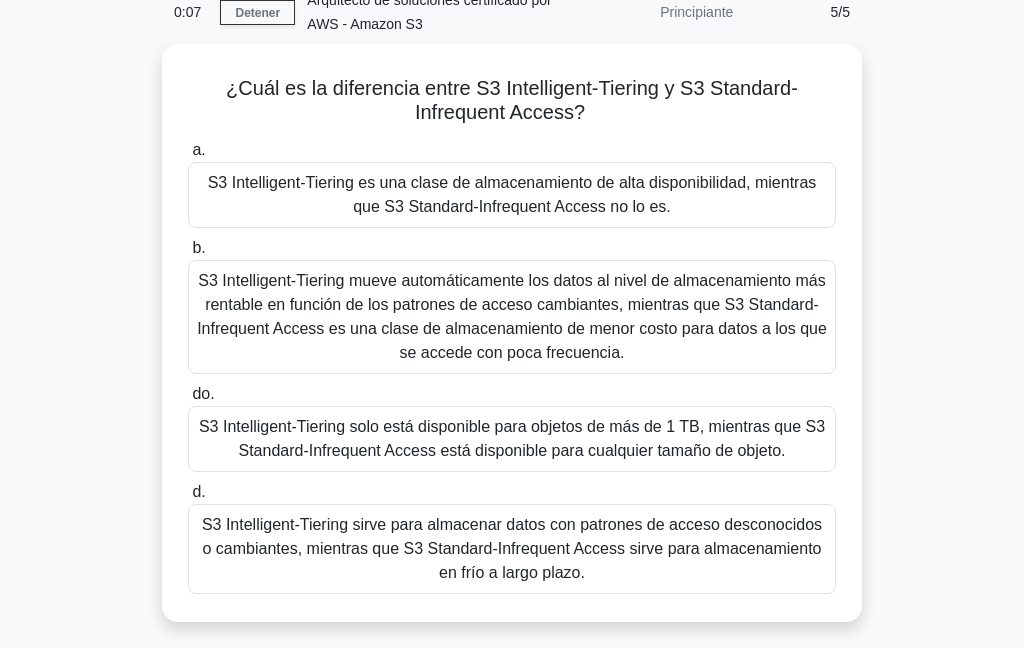 scroll, scrollTop: 112, scrollLeft: 0, axis: vertical 